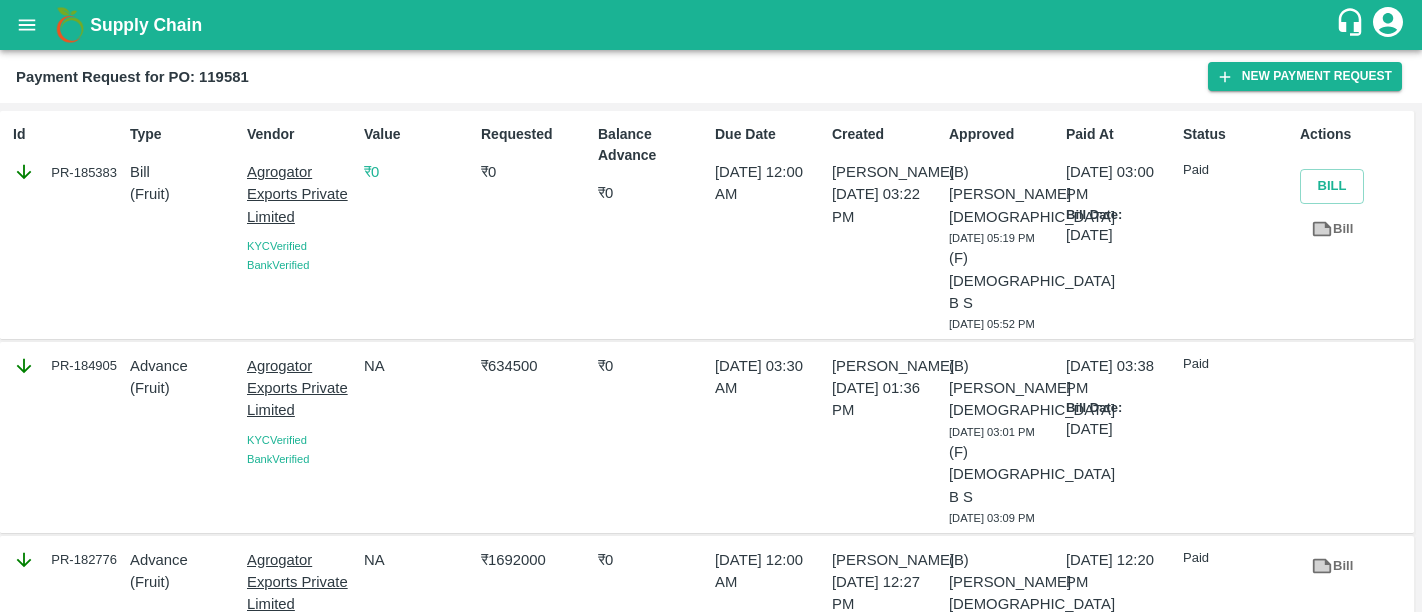 scroll, scrollTop: 0, scrollLeft: 0, axis: both 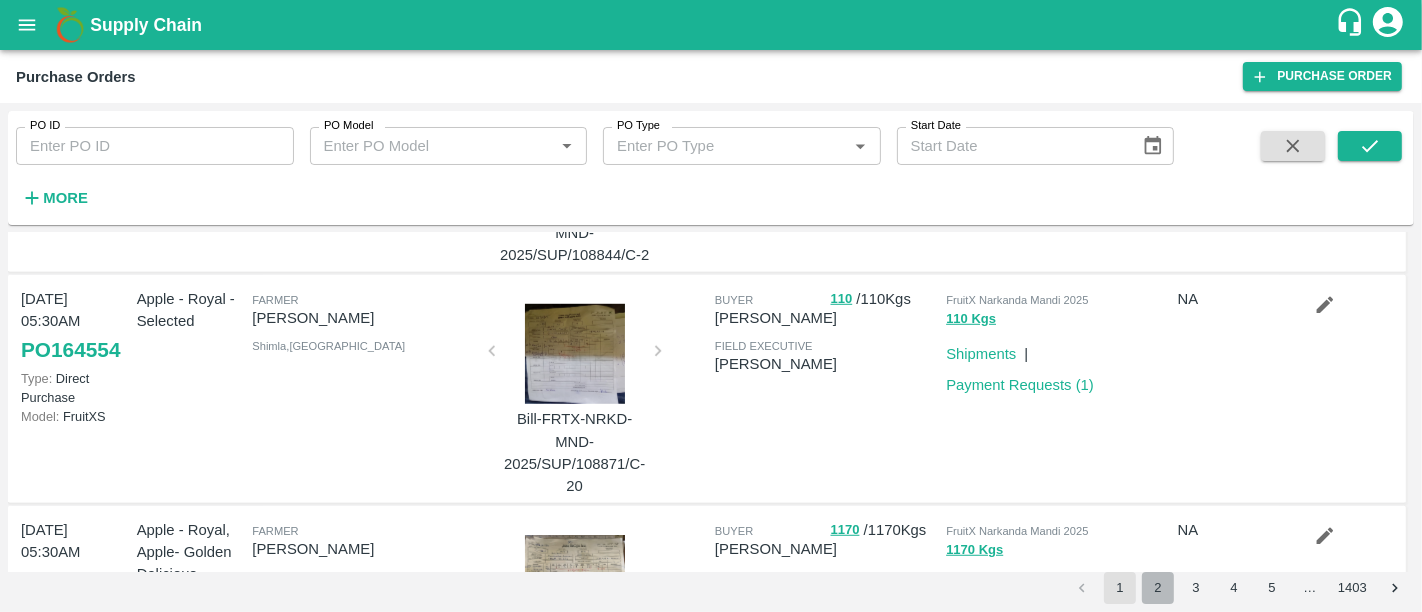 click on "2" at bounding box center (1158, 588) 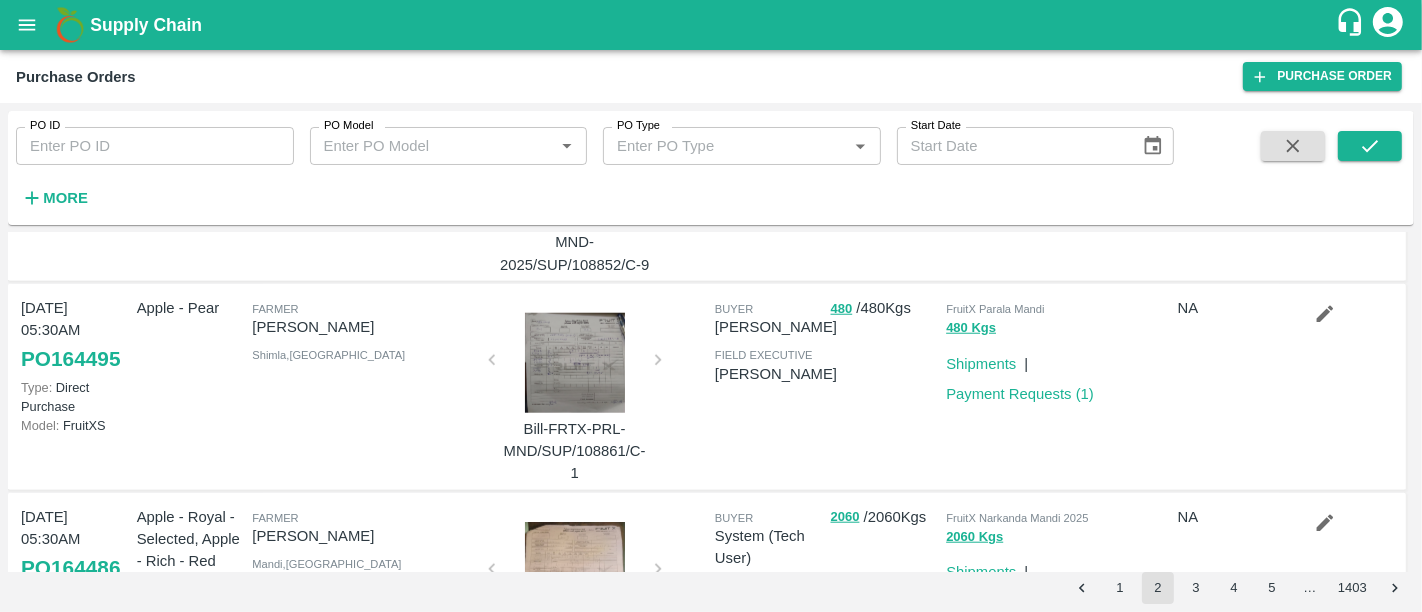 scroll, scrollTop: 1825, scrollLeft: 0, axis: vertical 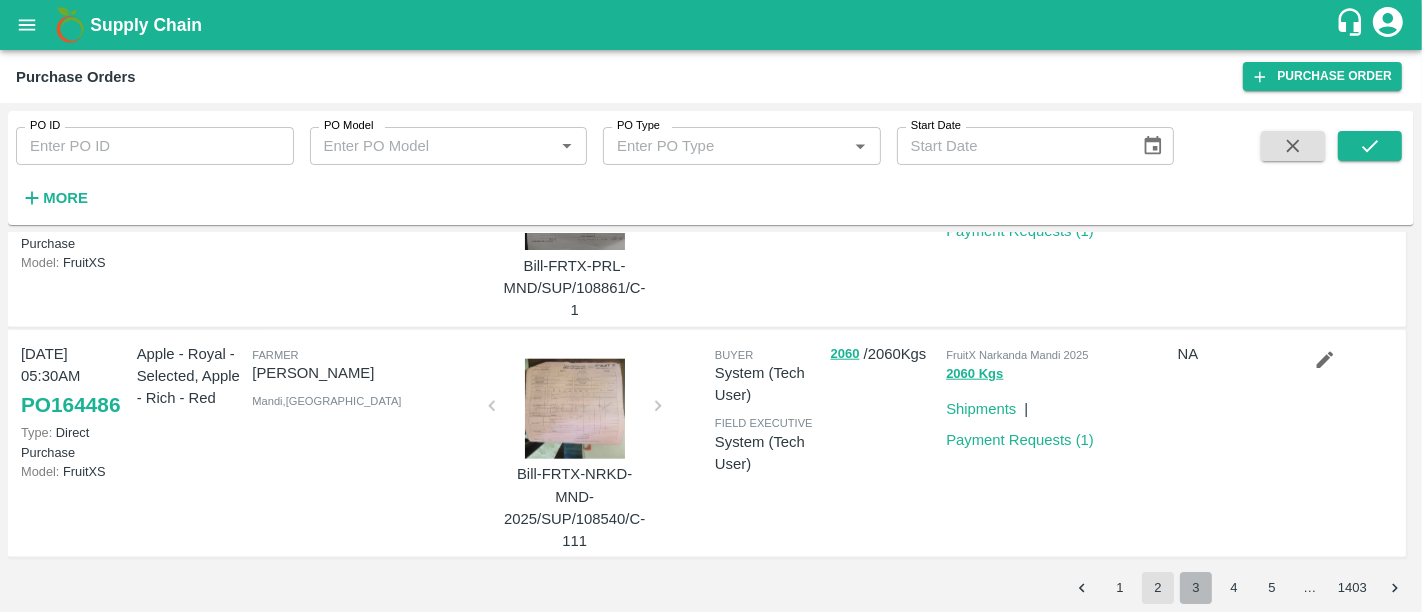 click on "3" at bounding box center [1196, 588] 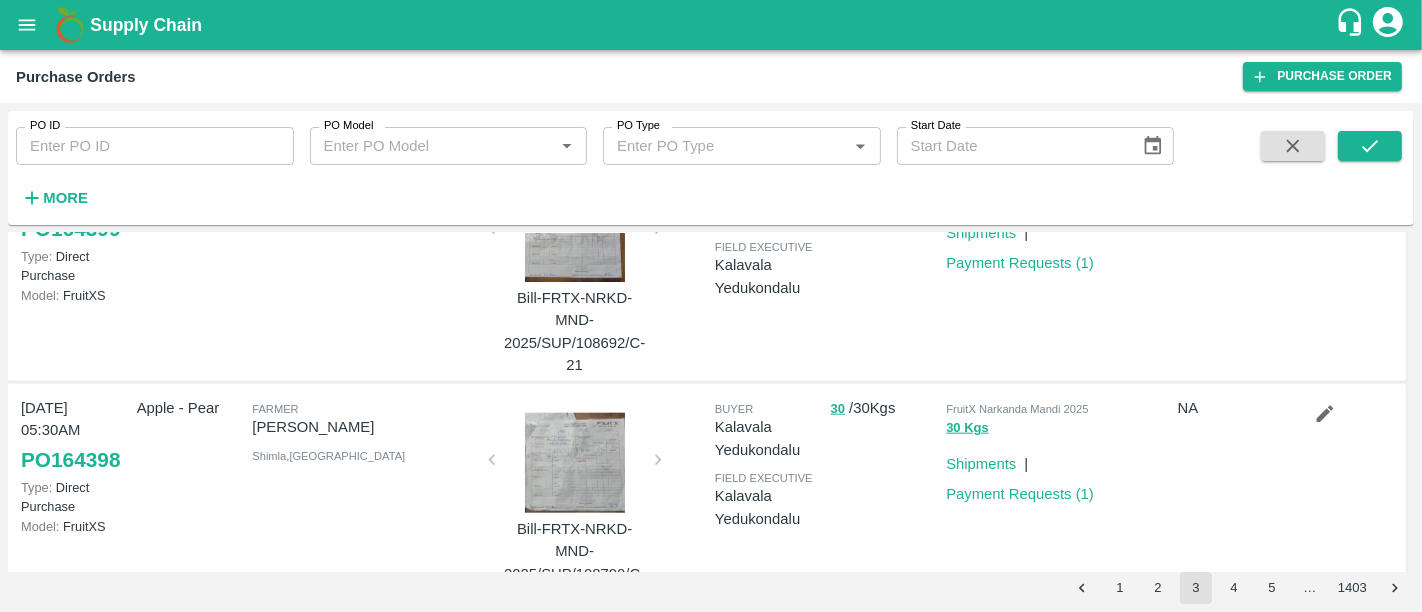 scroll, scrollTop: 1943, scrollLeft: 0, axis: vertical 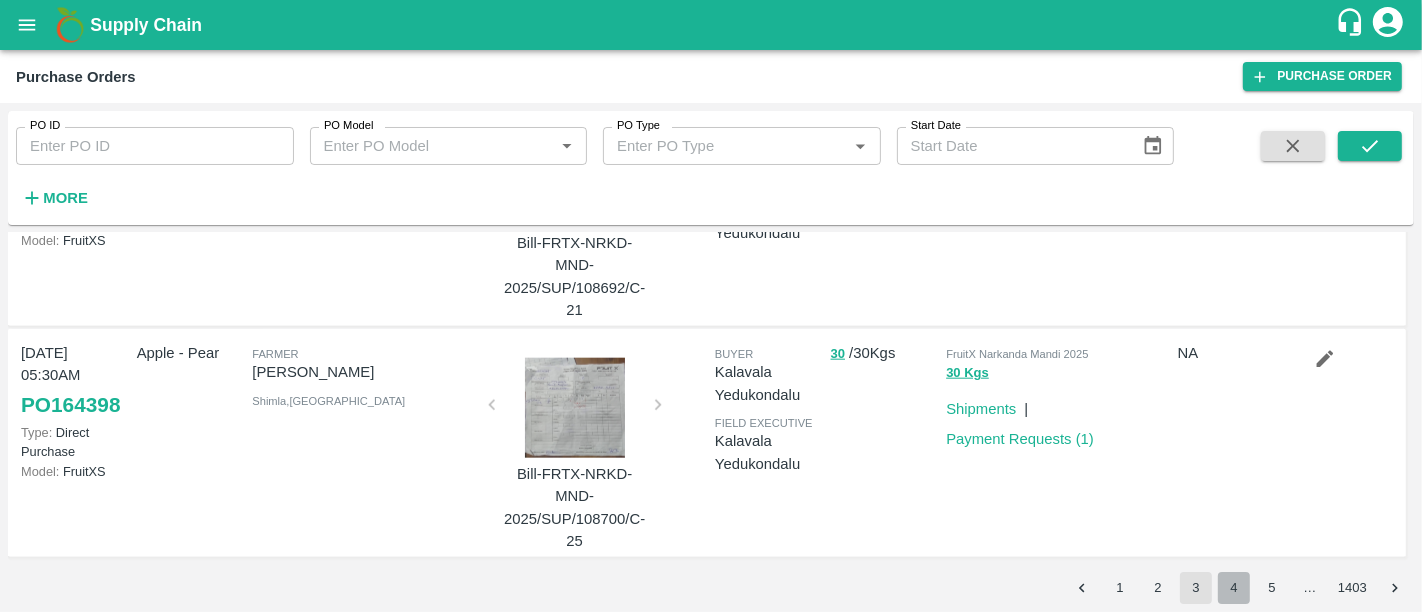 click on "4" at bounding box center (1234, 588) 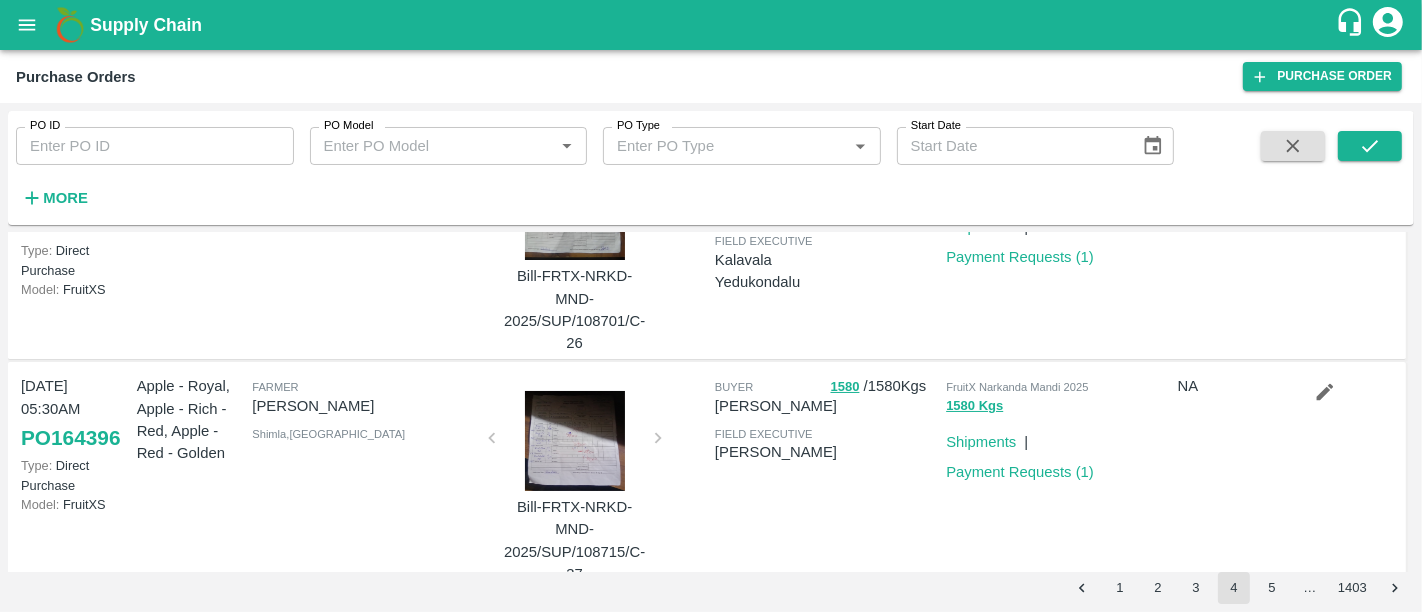 scroll, scrollTop: 0, scrollLeft: 0, axis: both 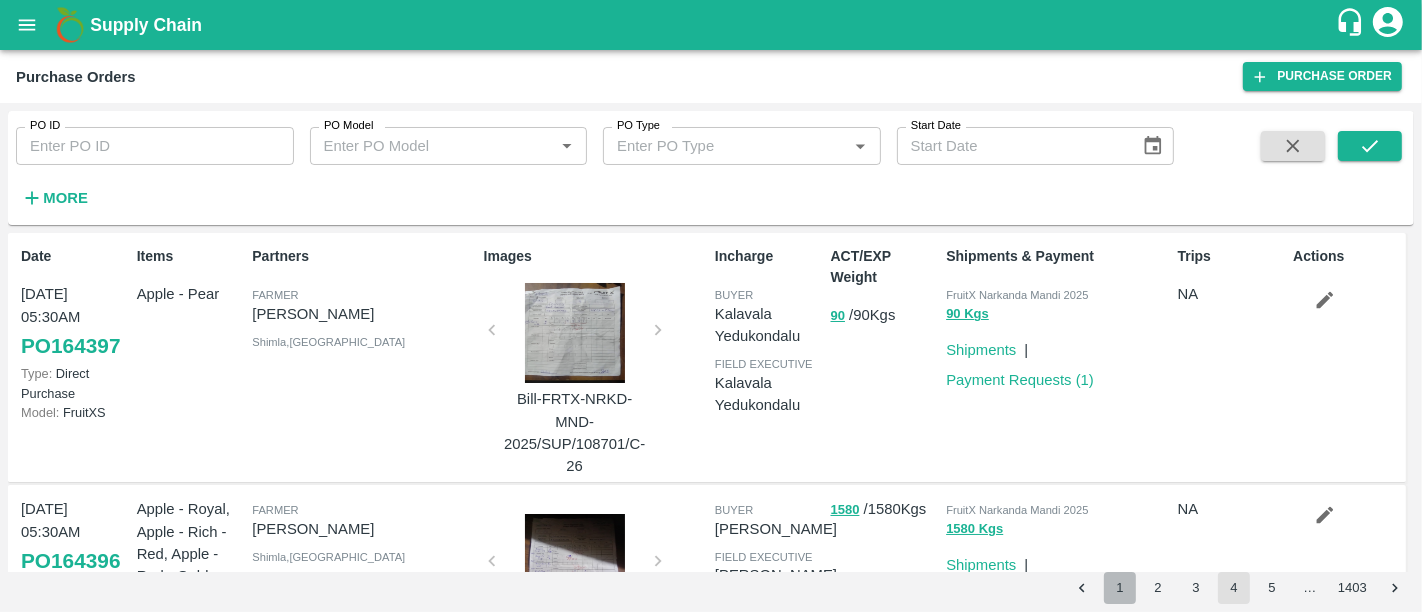 click on "1" at bounding box center (1120, 588) 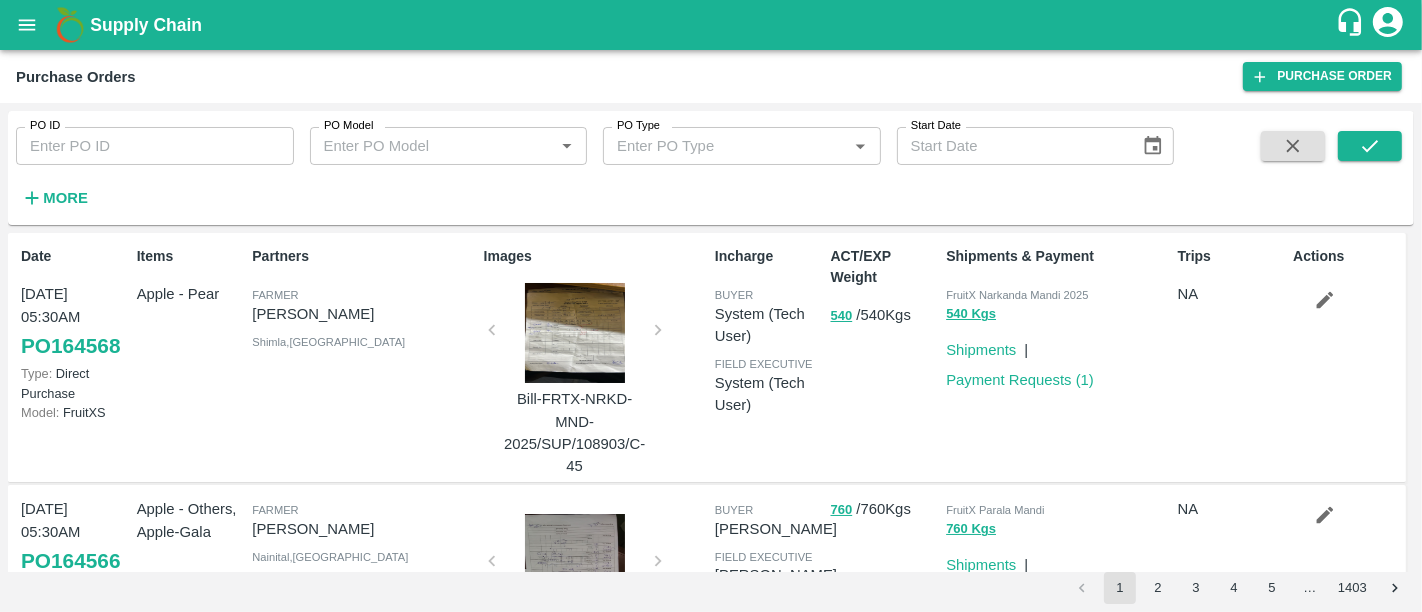 click on "Supply Chain" at bounding box center (712, 25) 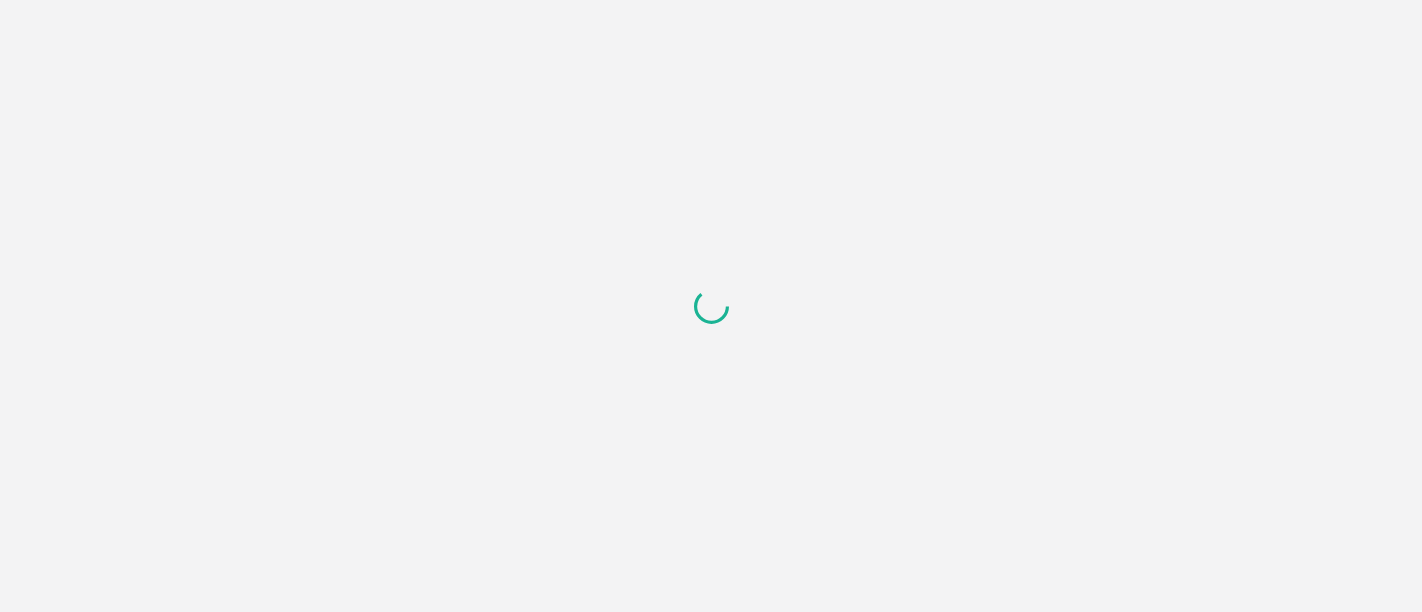 scroll, scrollTop: 0, scrollLeft: 0, axis: both 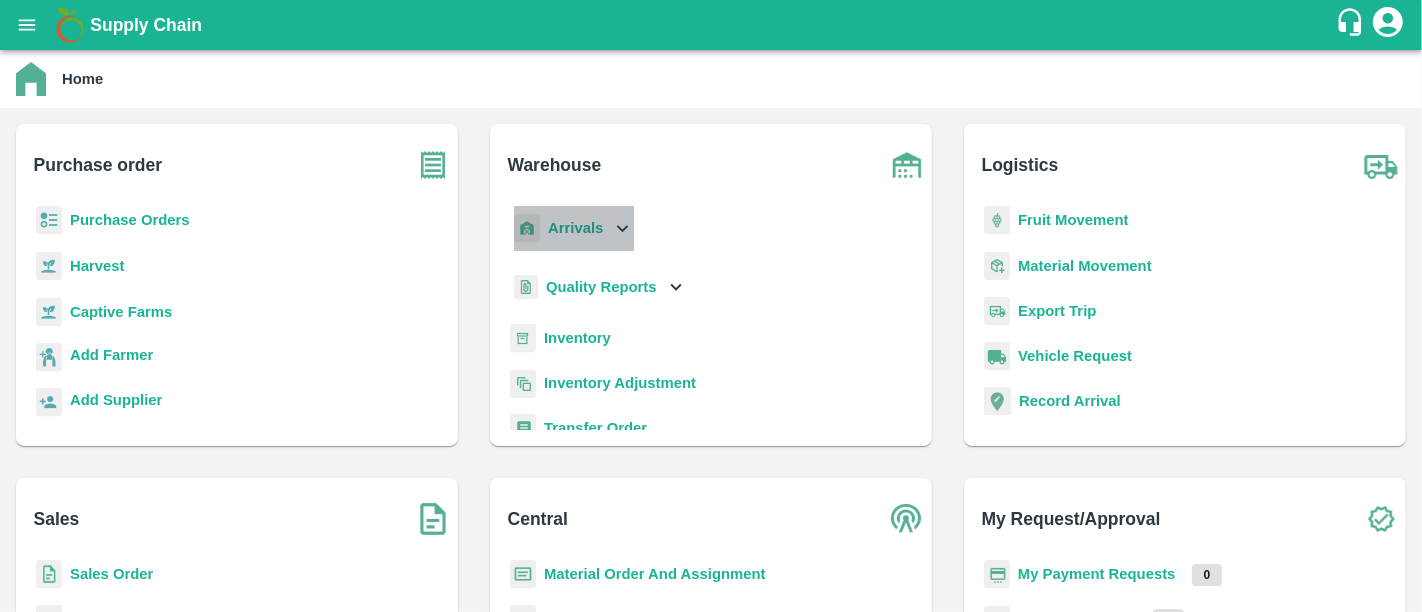 click on "Arrivals" at bounding box center [572, 228] 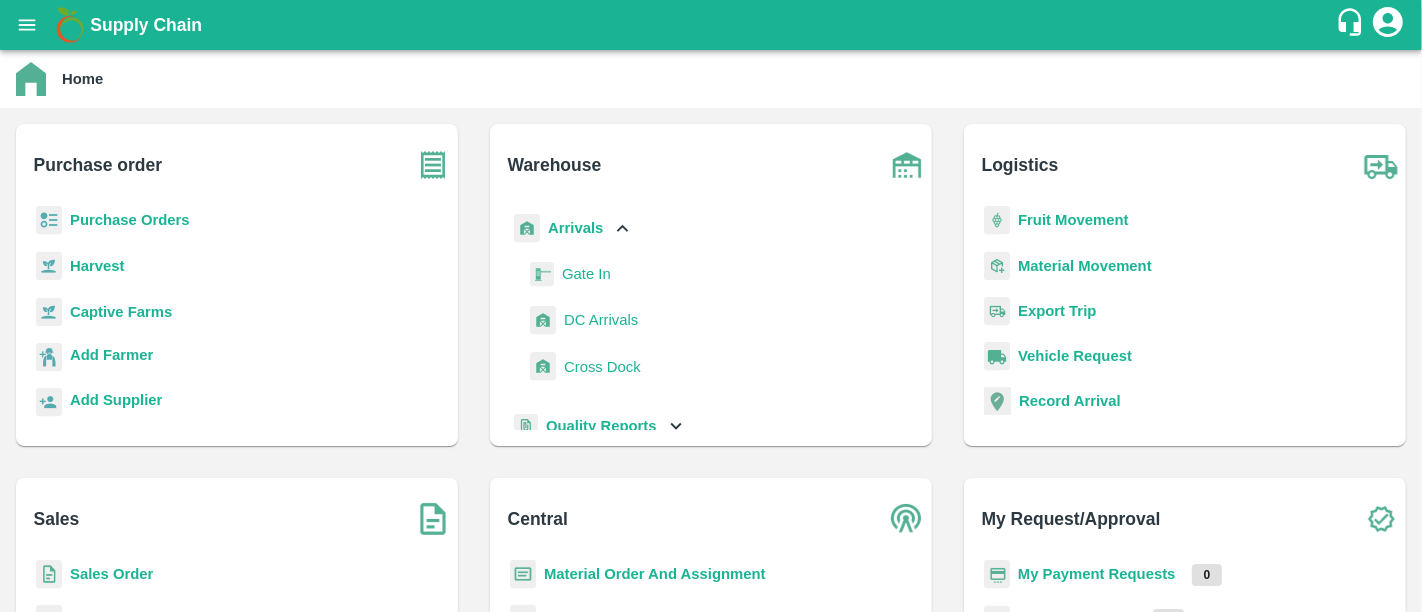click on "DC Arrivals" at bounding box center [601, 320] 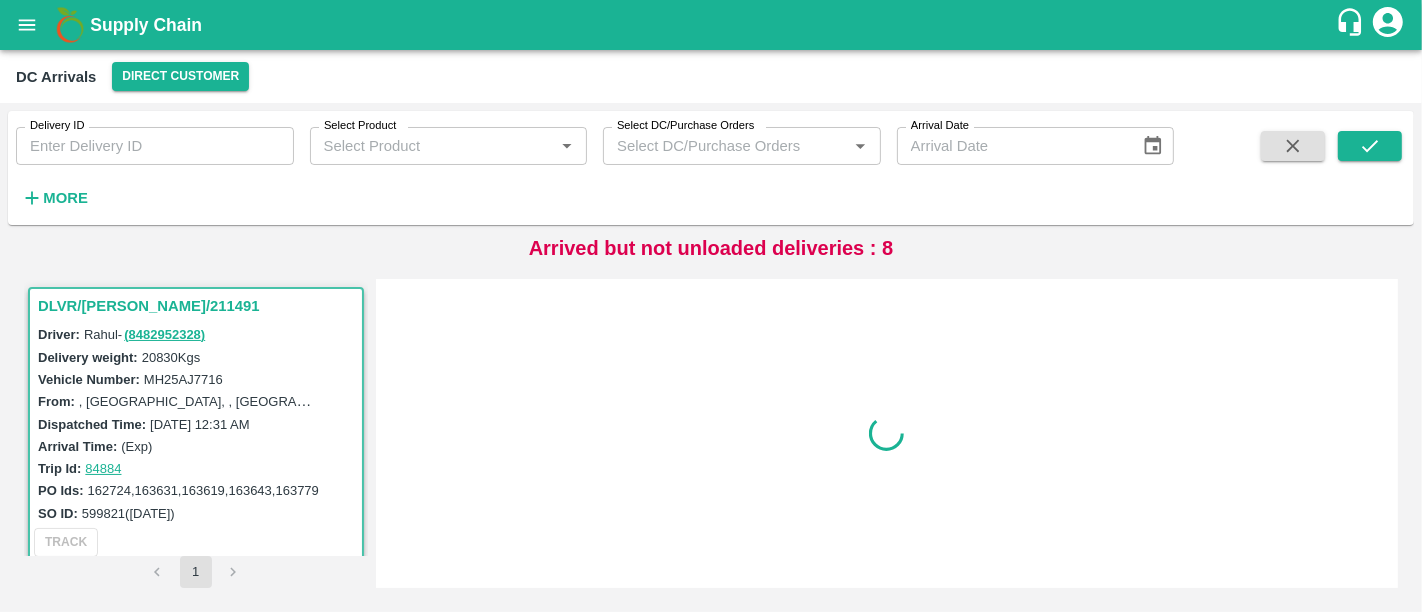 click on "Supply Chain" at bounding box center (146, 25) 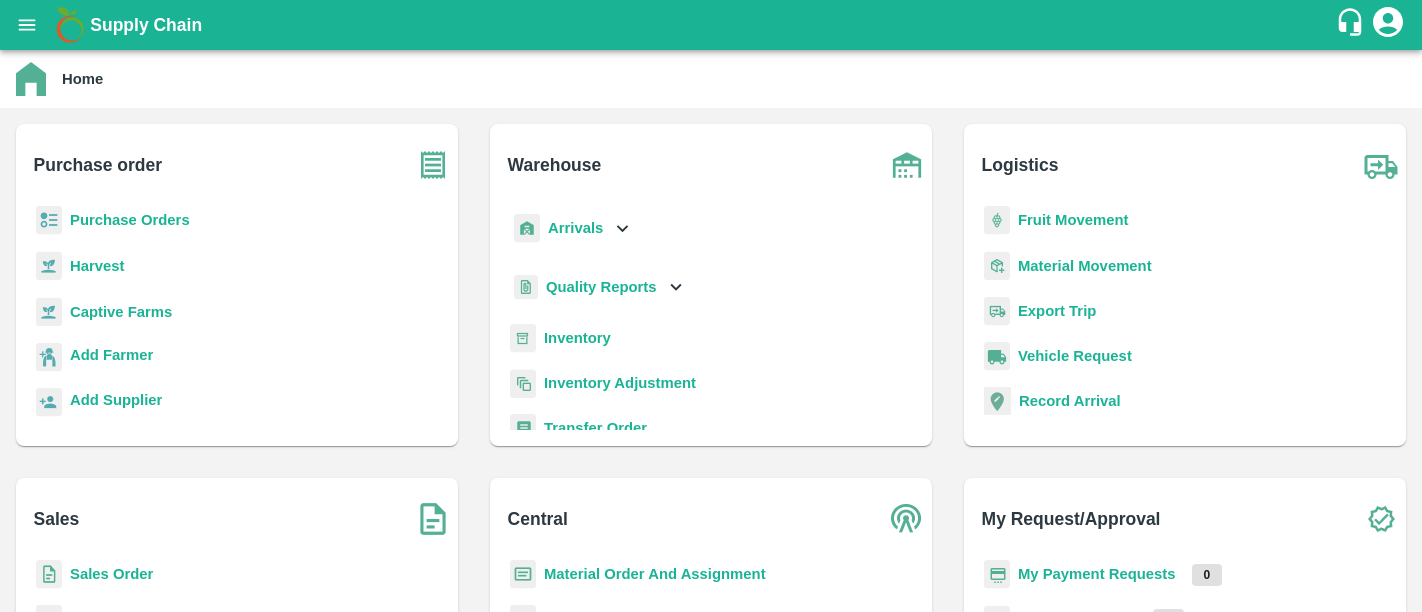 scroll, scrollTop: 0, scrollLeft: 0, axis: both 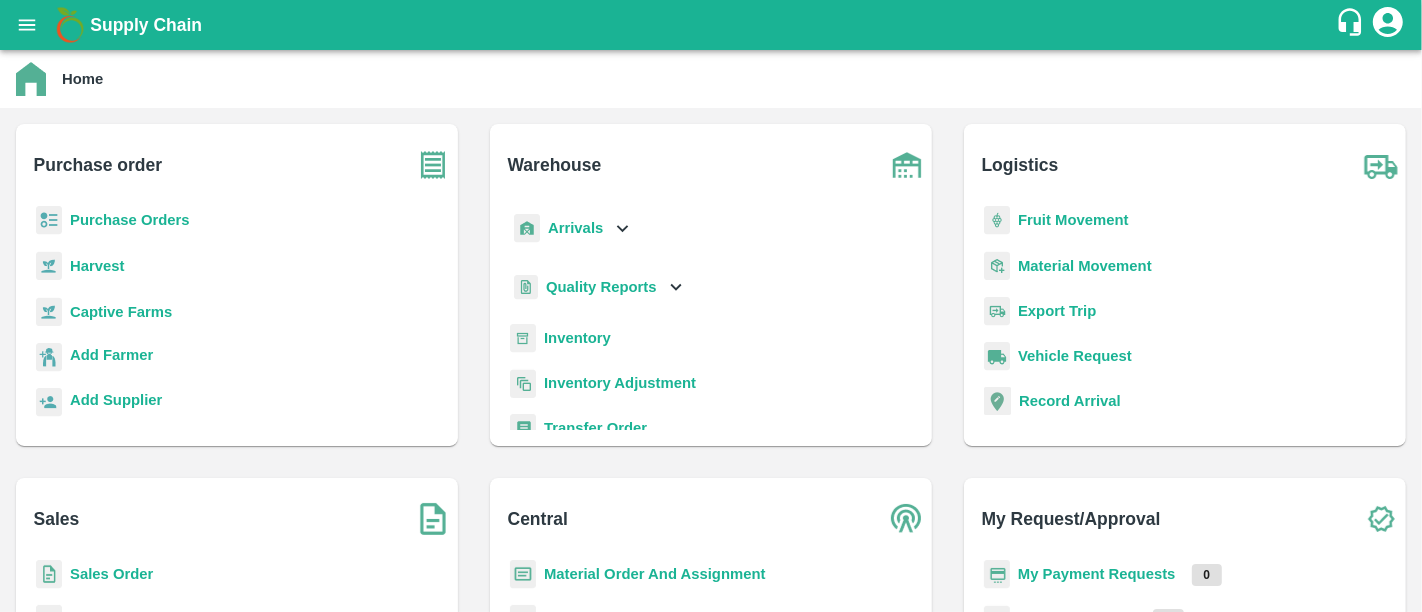 click on "Purchase Orders" at bounding box center (130, 220) 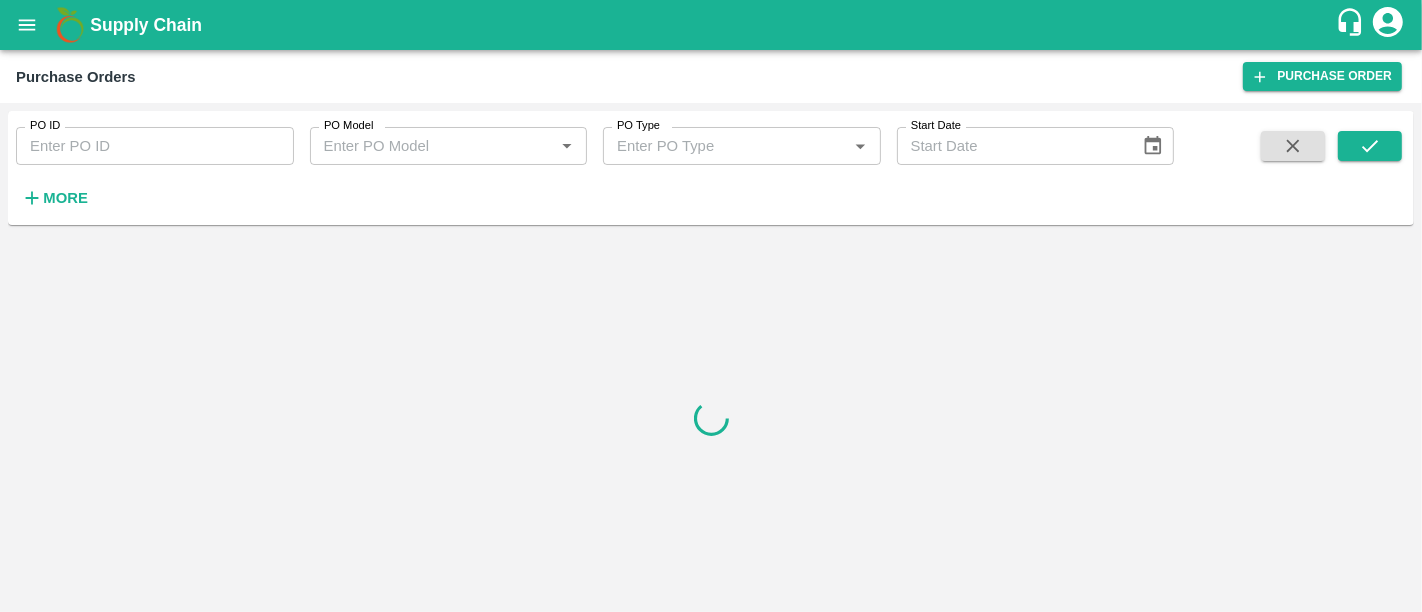 click on "More" at bounding box center [65, 198] 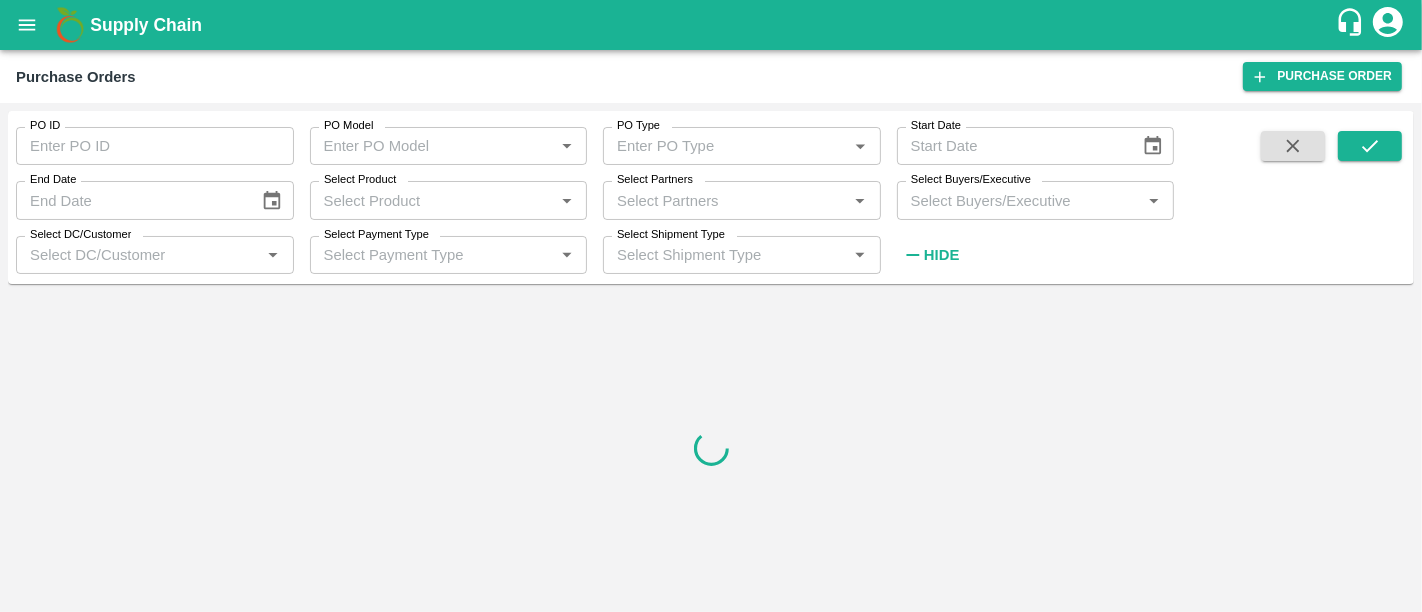 click on "Select Product   *" at bounding box center (449, 200) 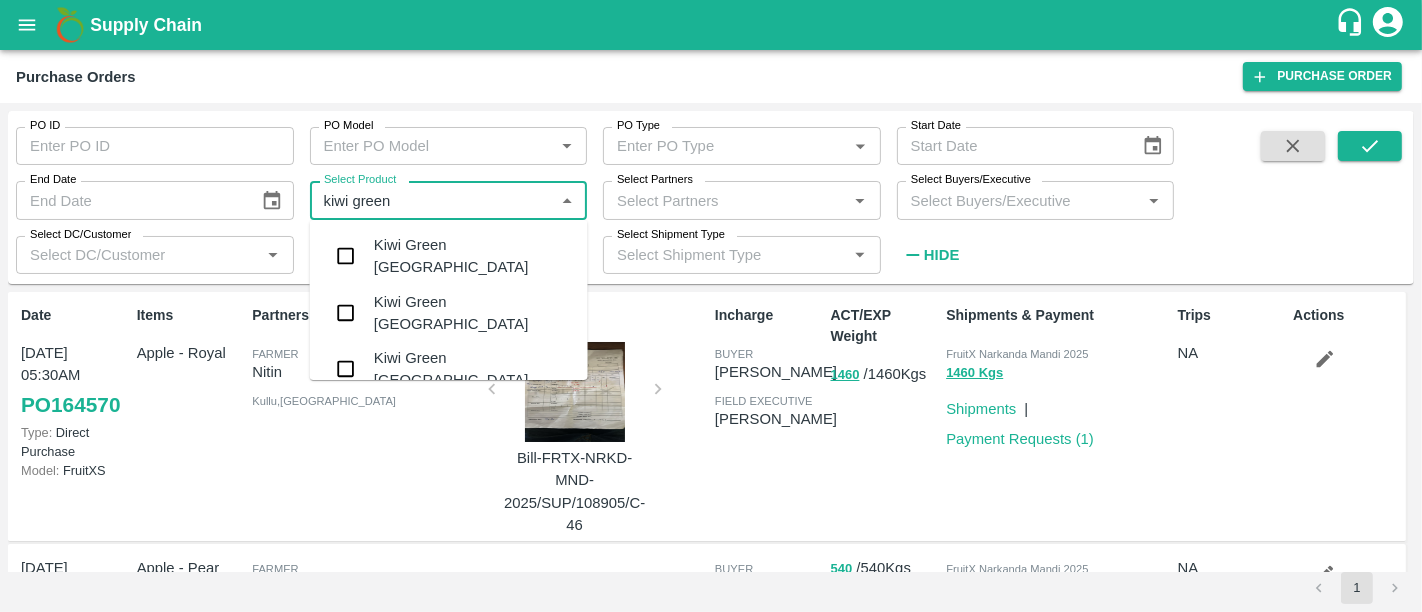 type on "kiwi green c" 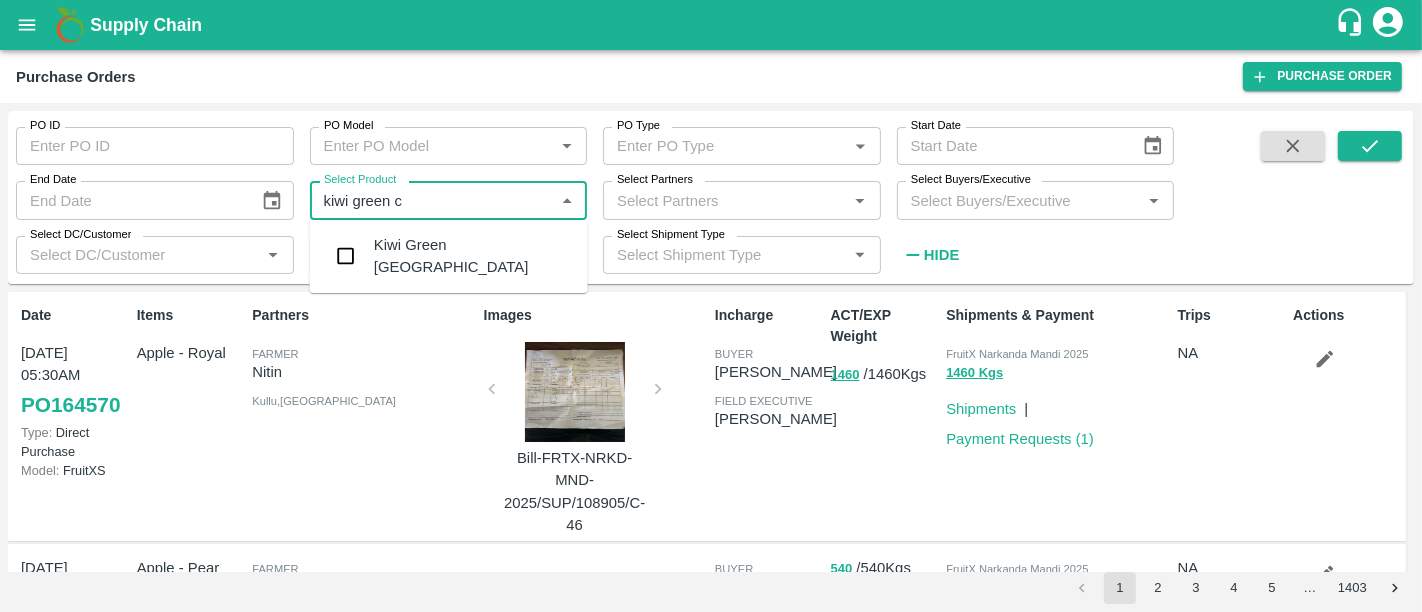 drag, startPoint x: 470, startPoint y: 245, endPoint x: 1028, endPoint y: 207, distance: 559.2924 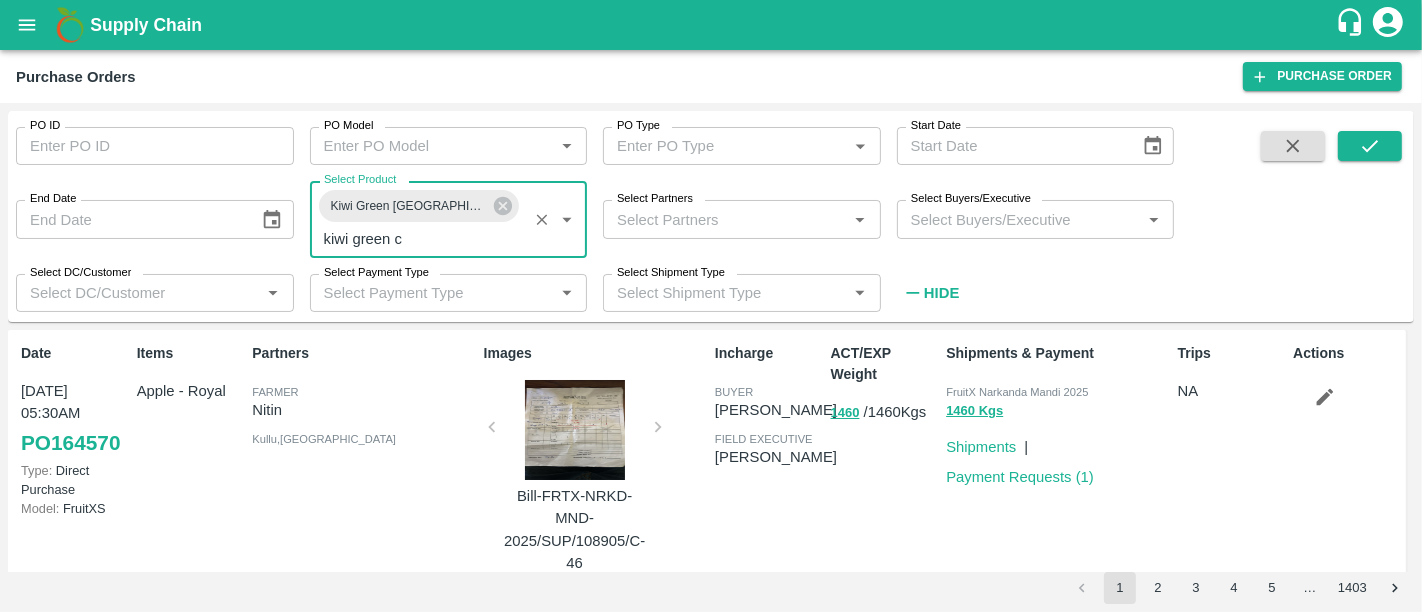 type 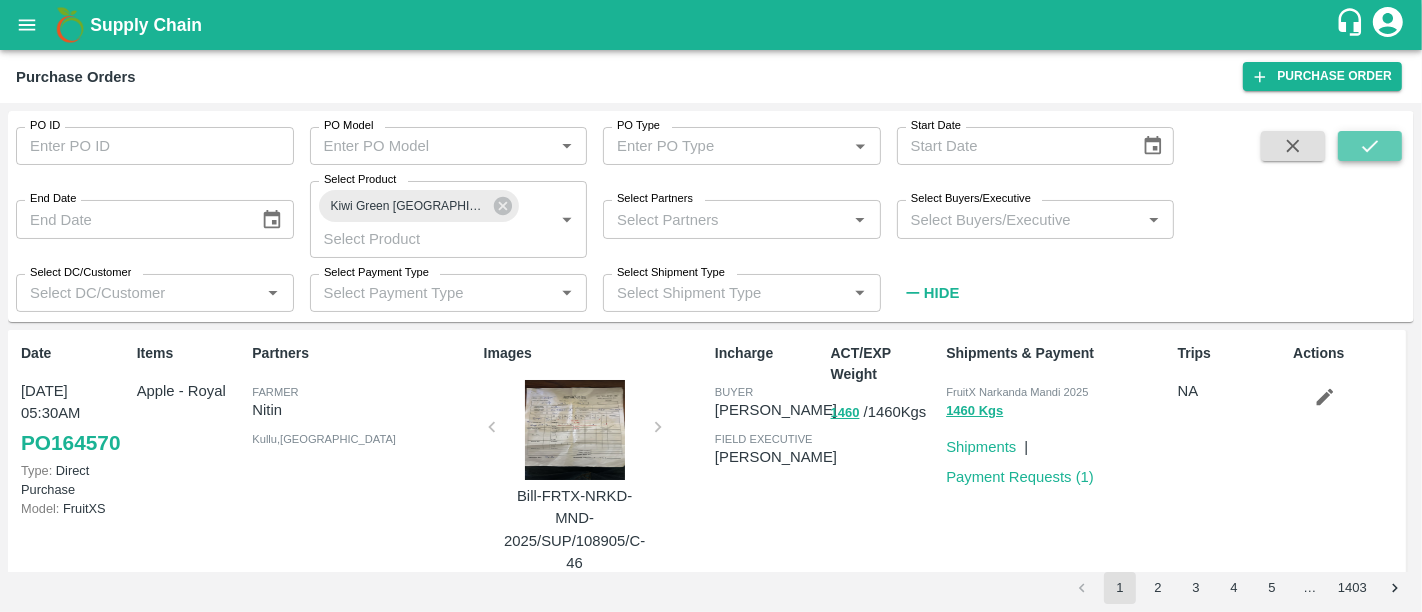 click at bounding box center [1370, 146] 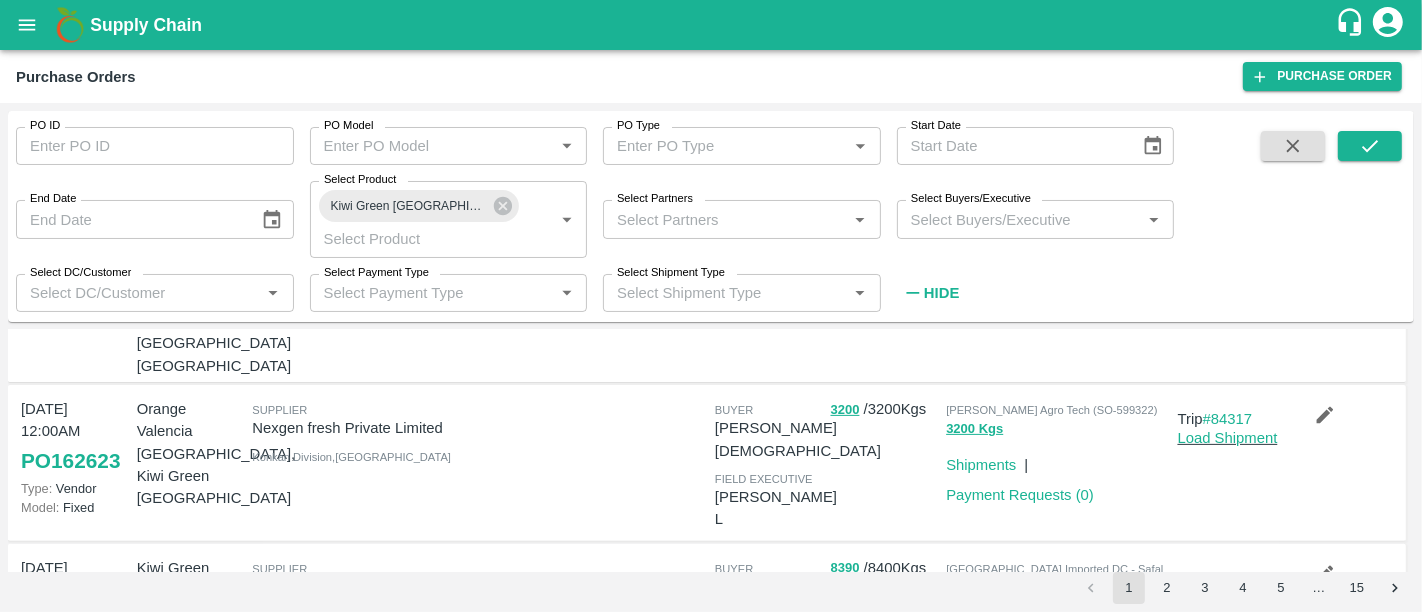 scroll, scrollTop: 686, scrollLeft: 0, axis: vertical 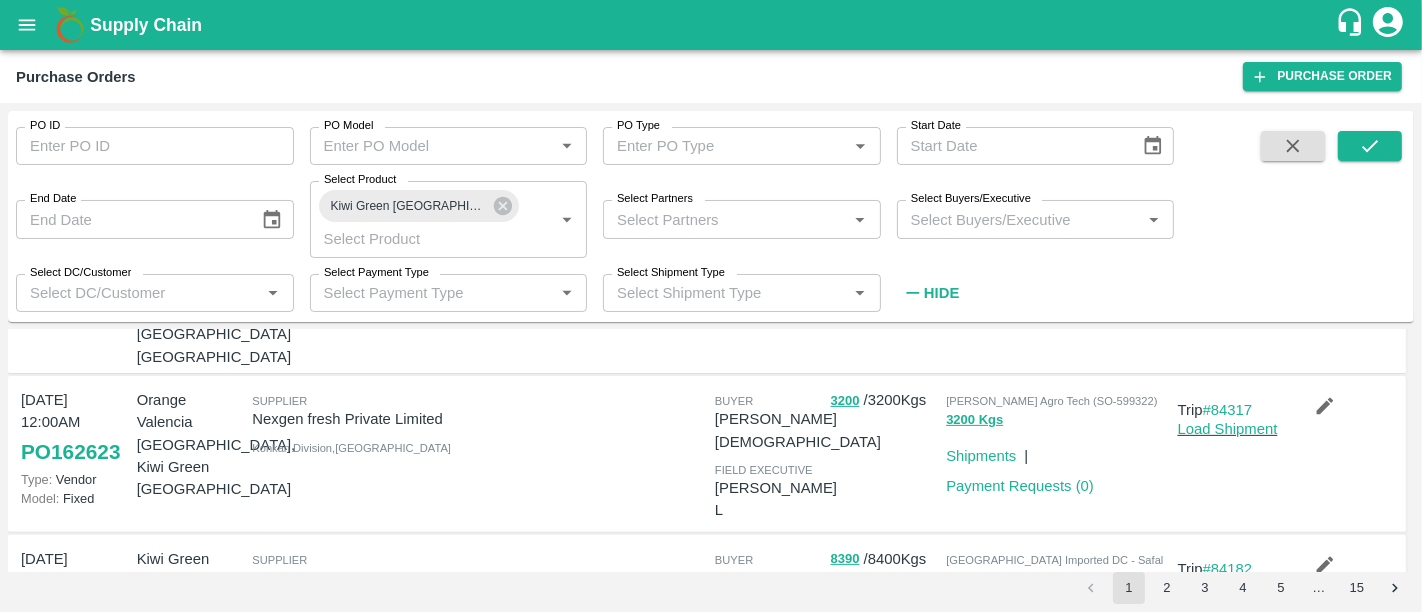 click at bounding box center (575, 617) 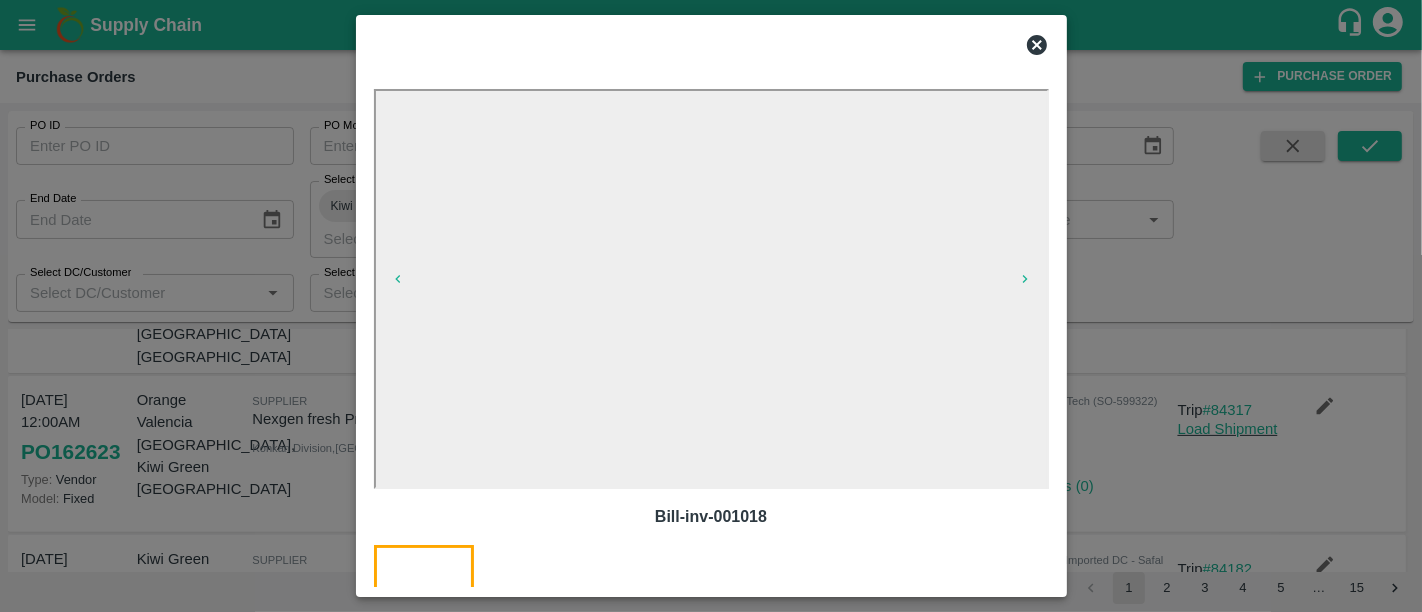 click at bounding box center (711, 306) 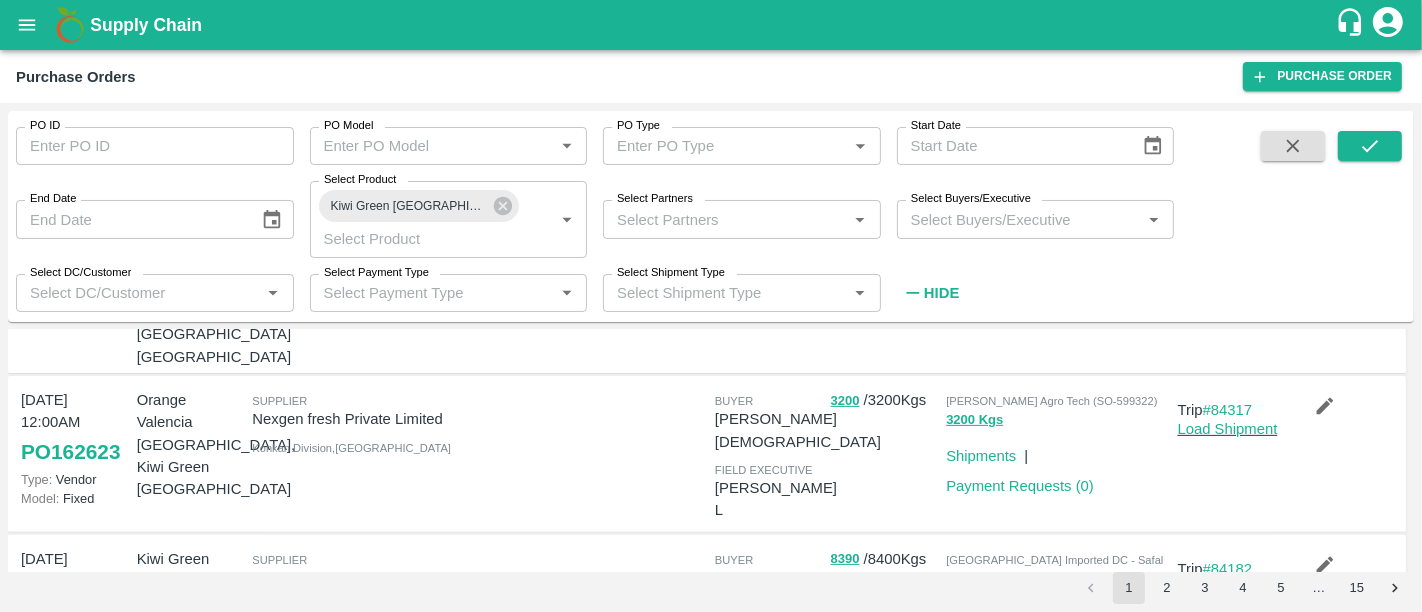 click at bounding box center [1325, 565] 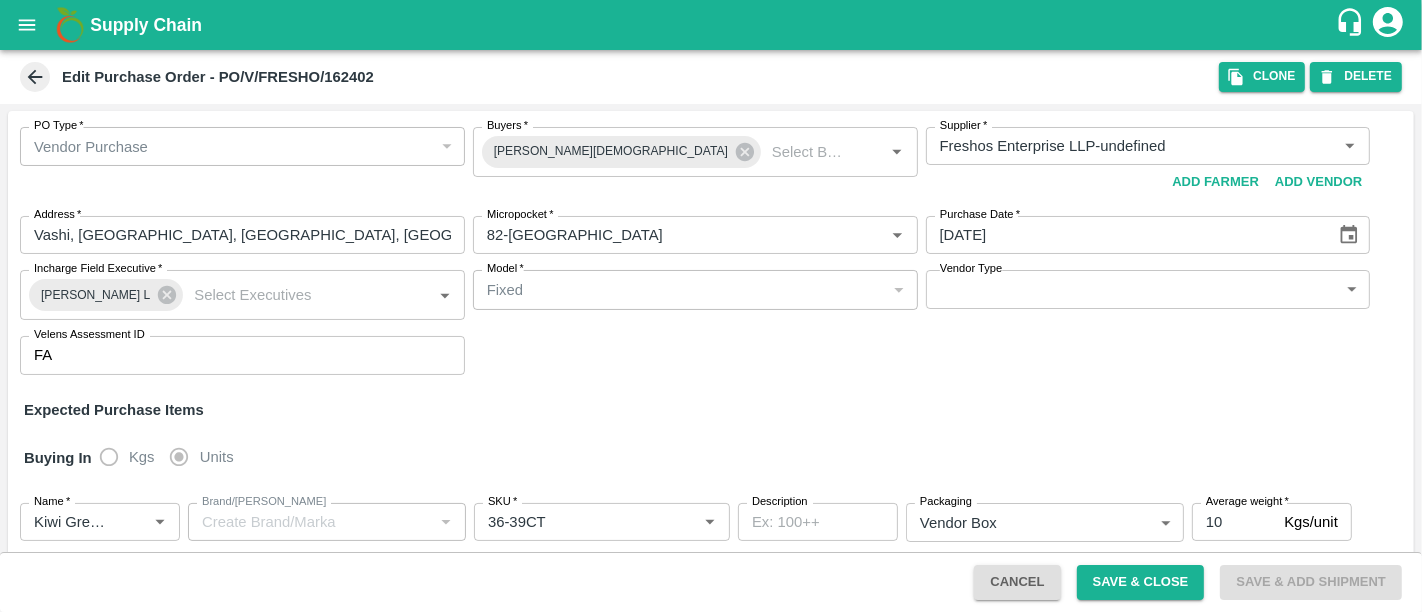 scroll, scrollTop: 214, scrollLeft: 0, axis: vertical 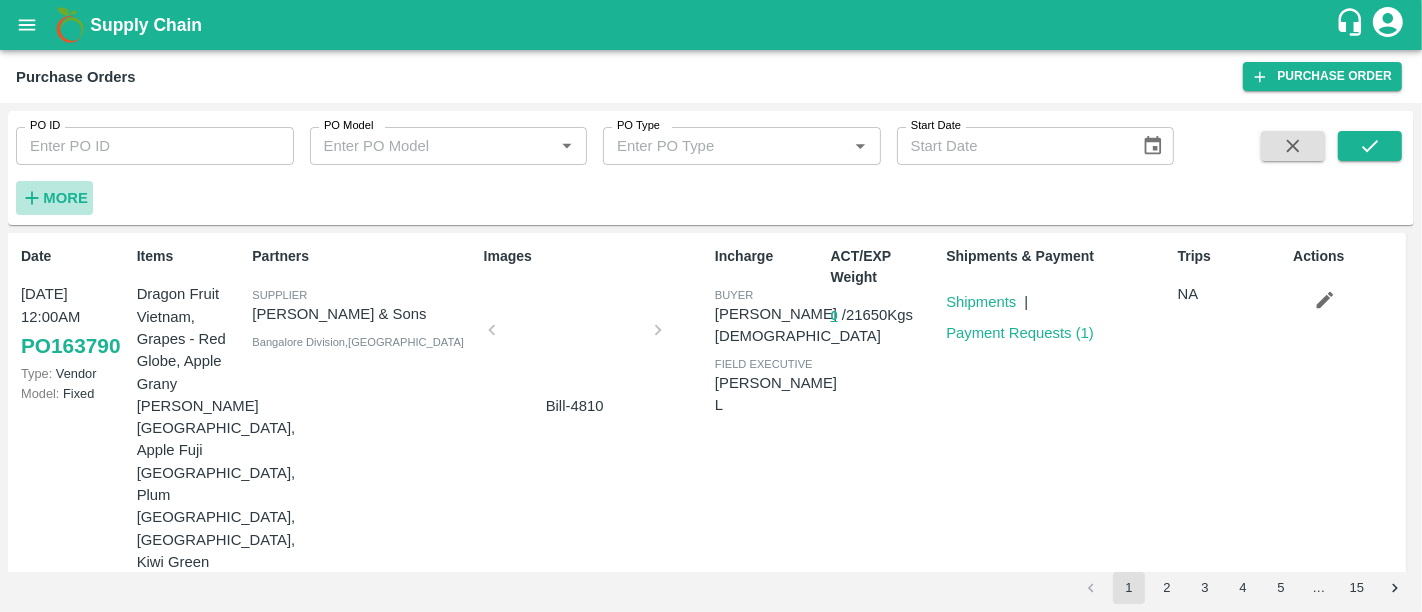 click on "More" at bounding box center [65, 198] 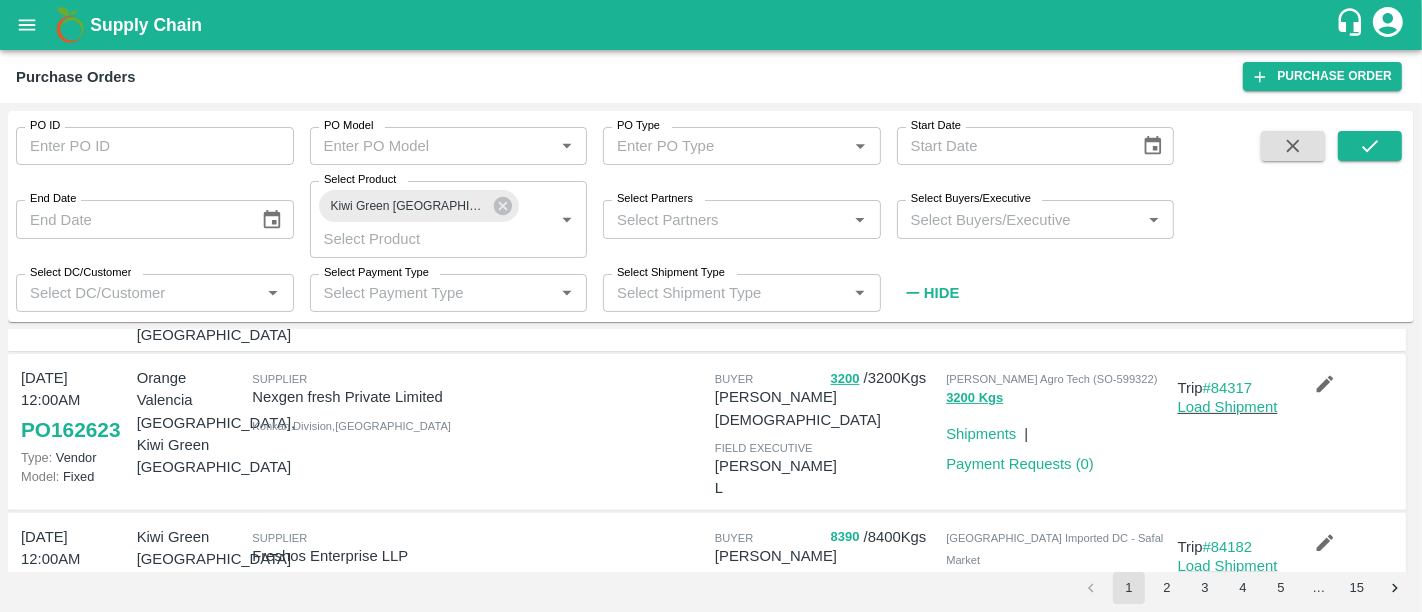 scroll, scrollTop: 708, scrollLeft: 0, axis: vertical 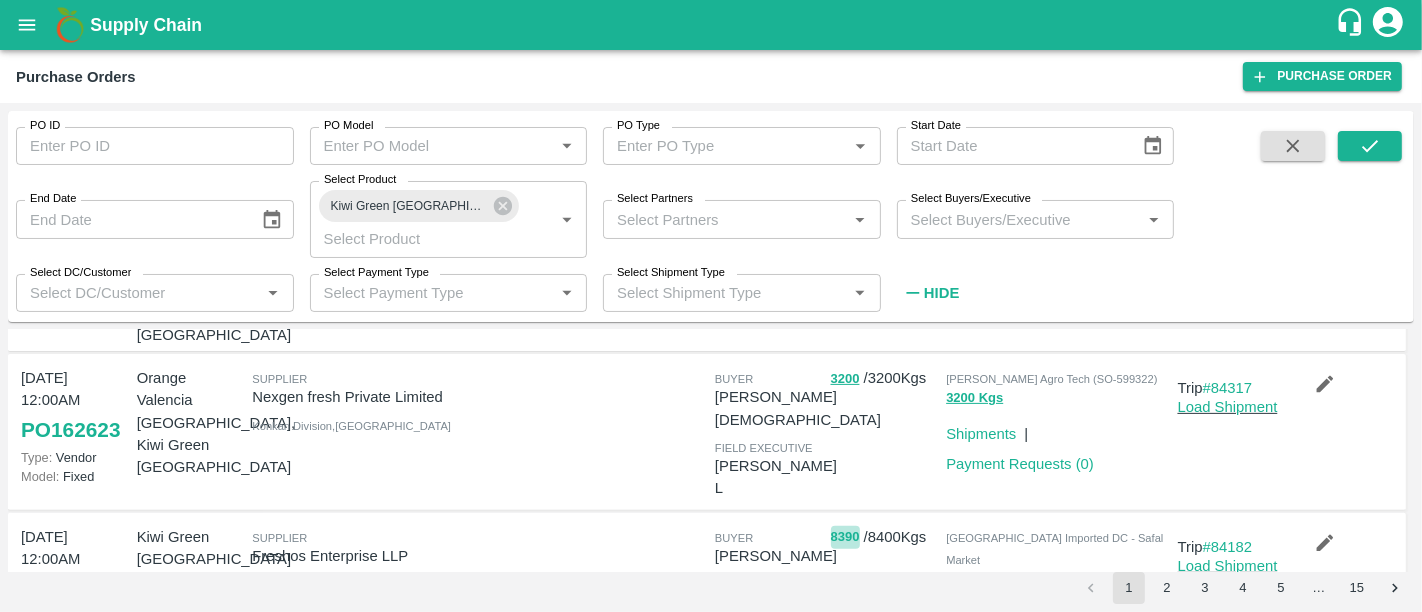 click on "8390" at bounding box center [845, 537] 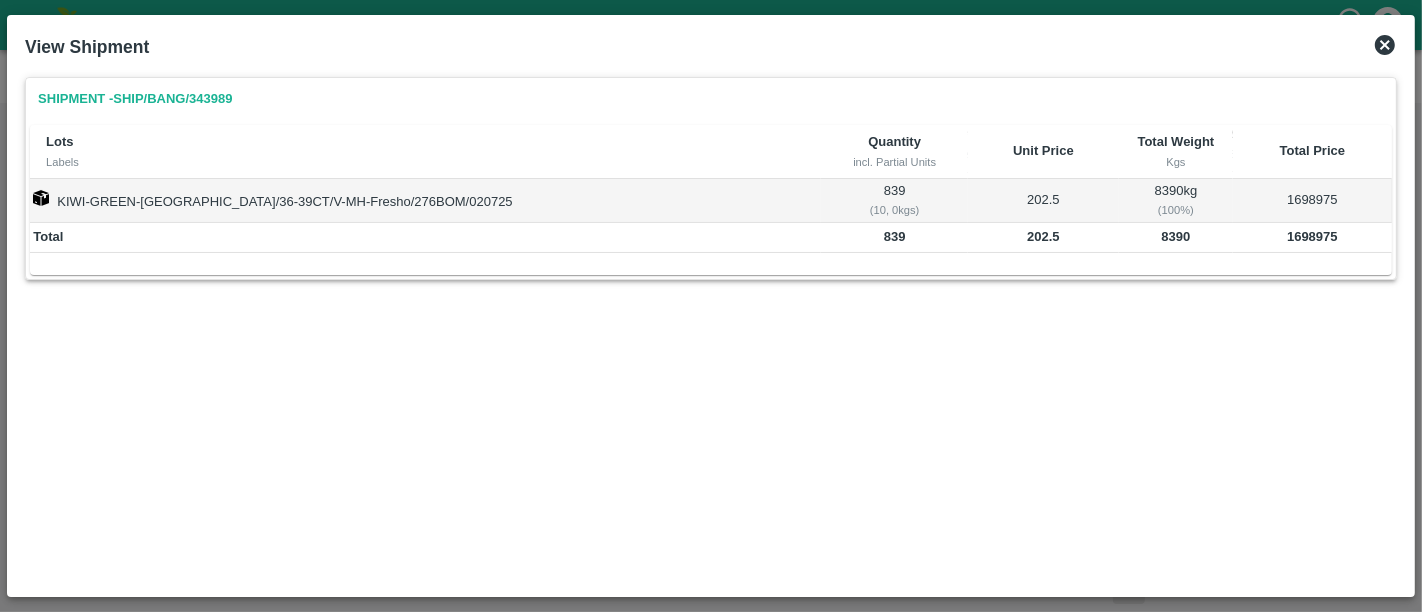 click 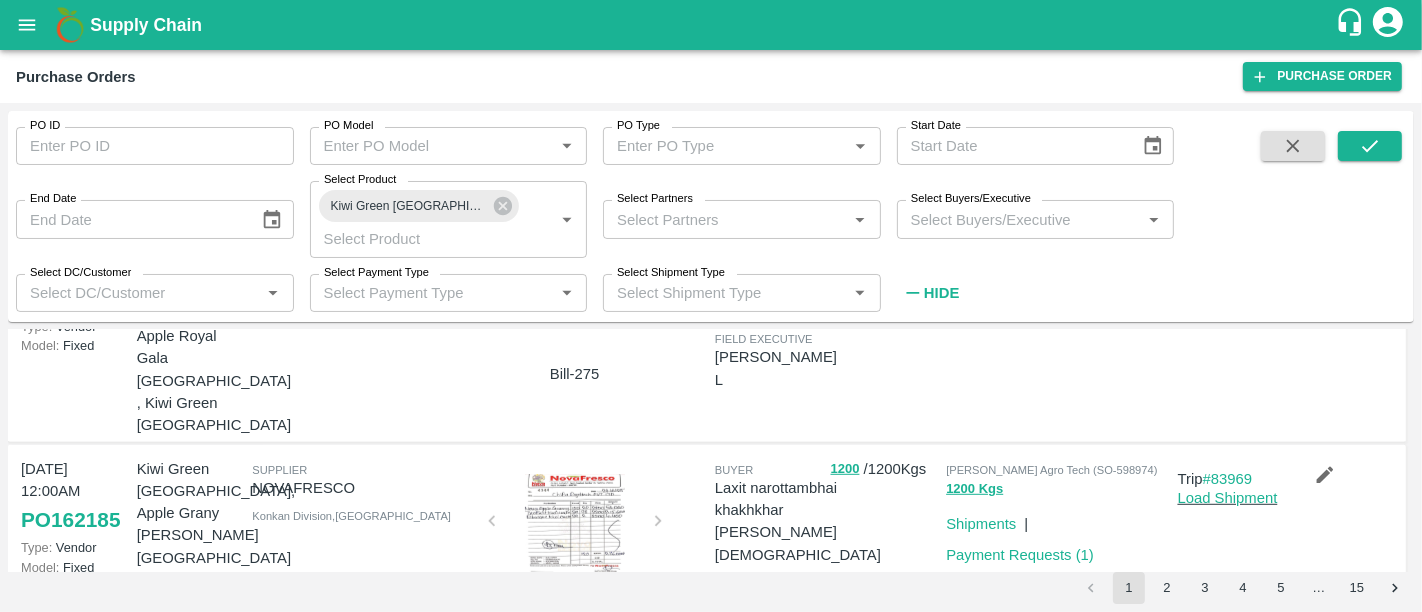 scroll, scrollTop: 1170, scrollLeft: 0, axis: vertical 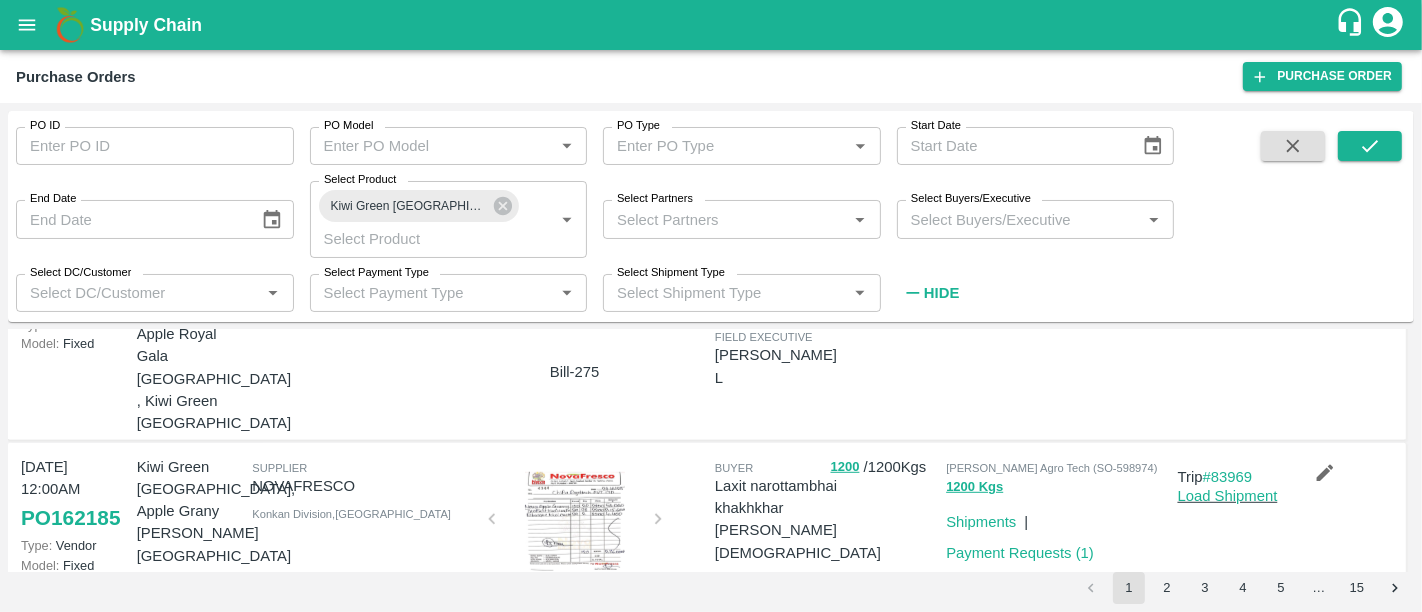 click on "5260" at bounding box center (845, 670) 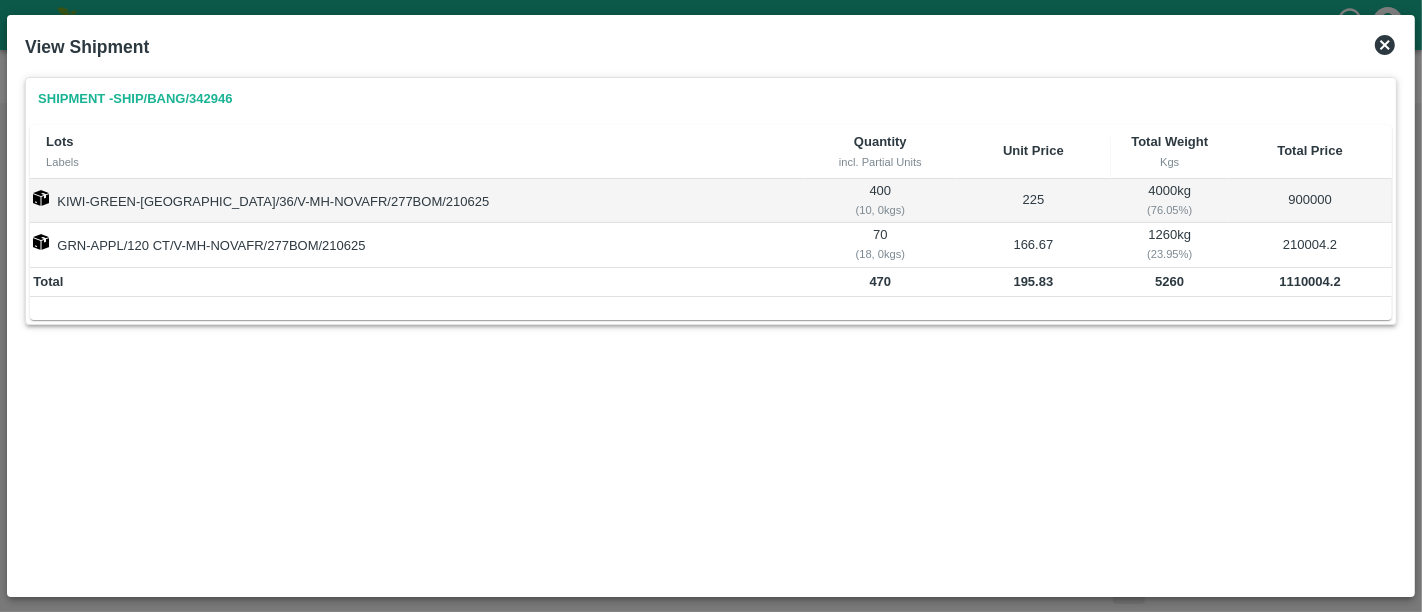 click 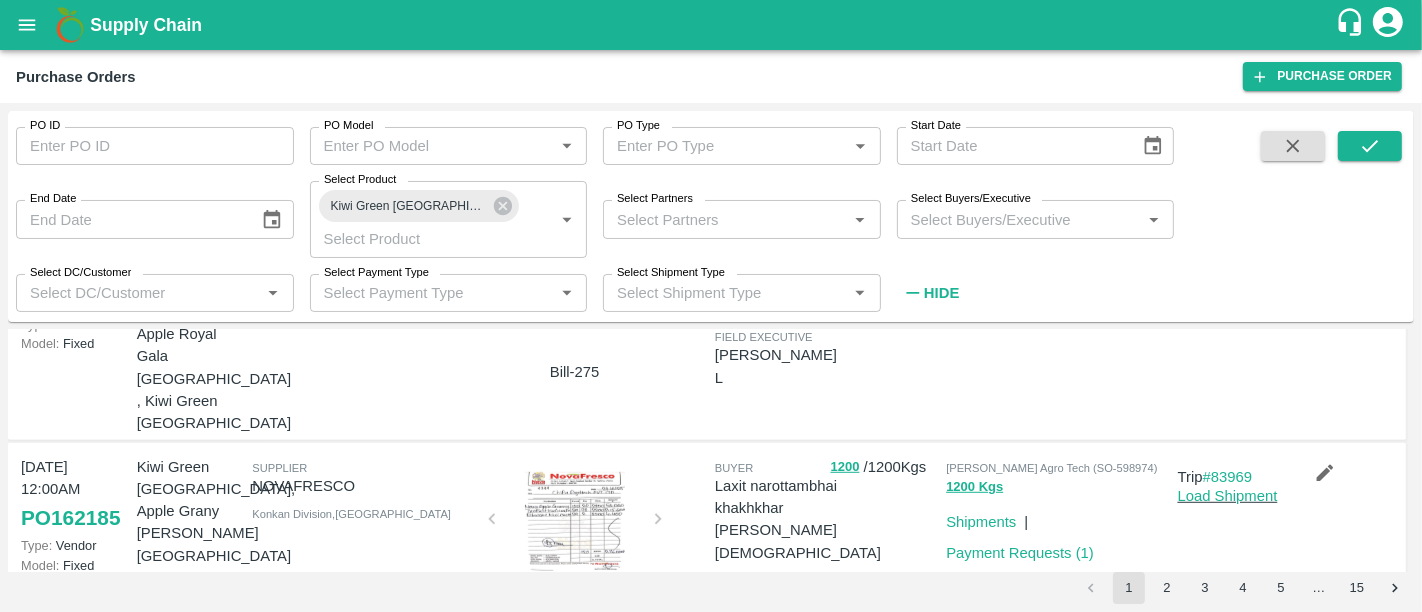 click at bounding box center (575, 725) 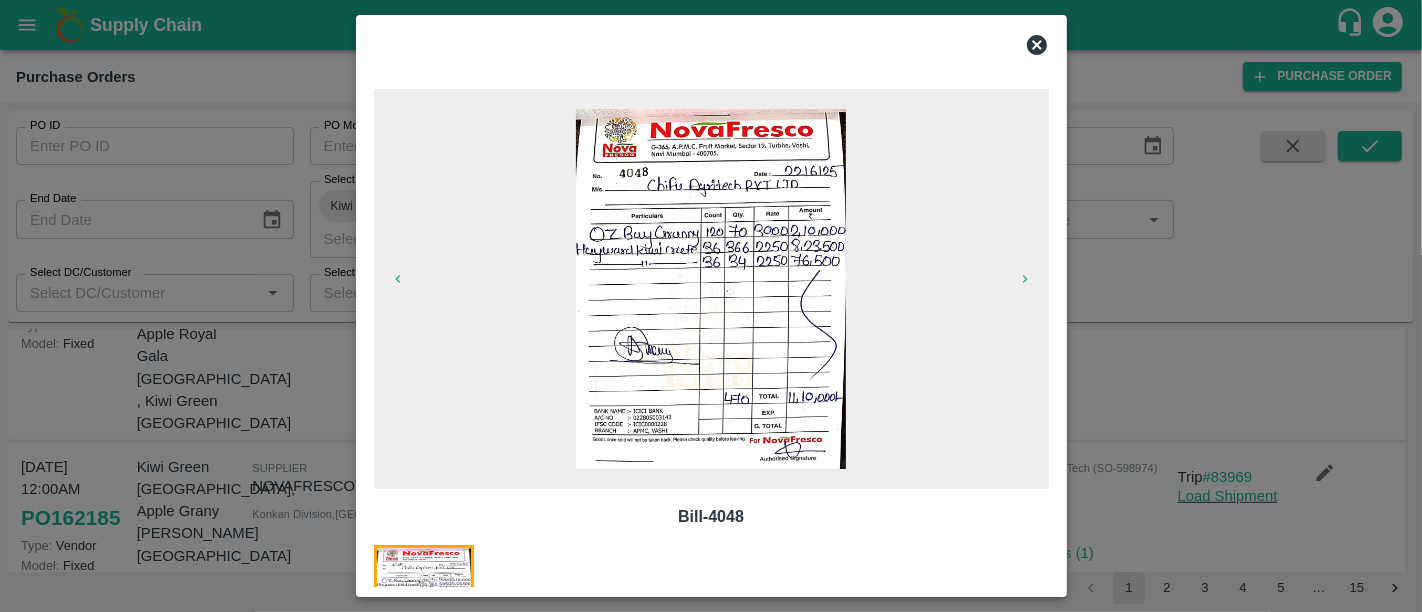 click at bounding box center (711, 306) 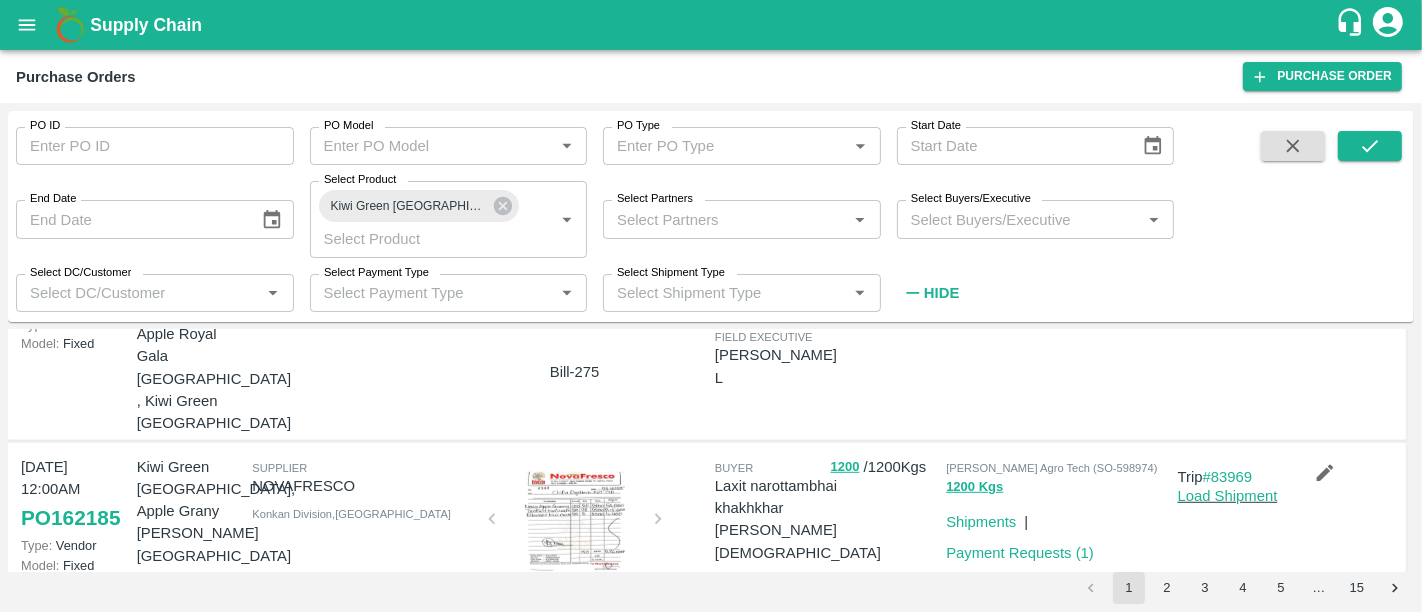 click at bounding box center (1325, 676) 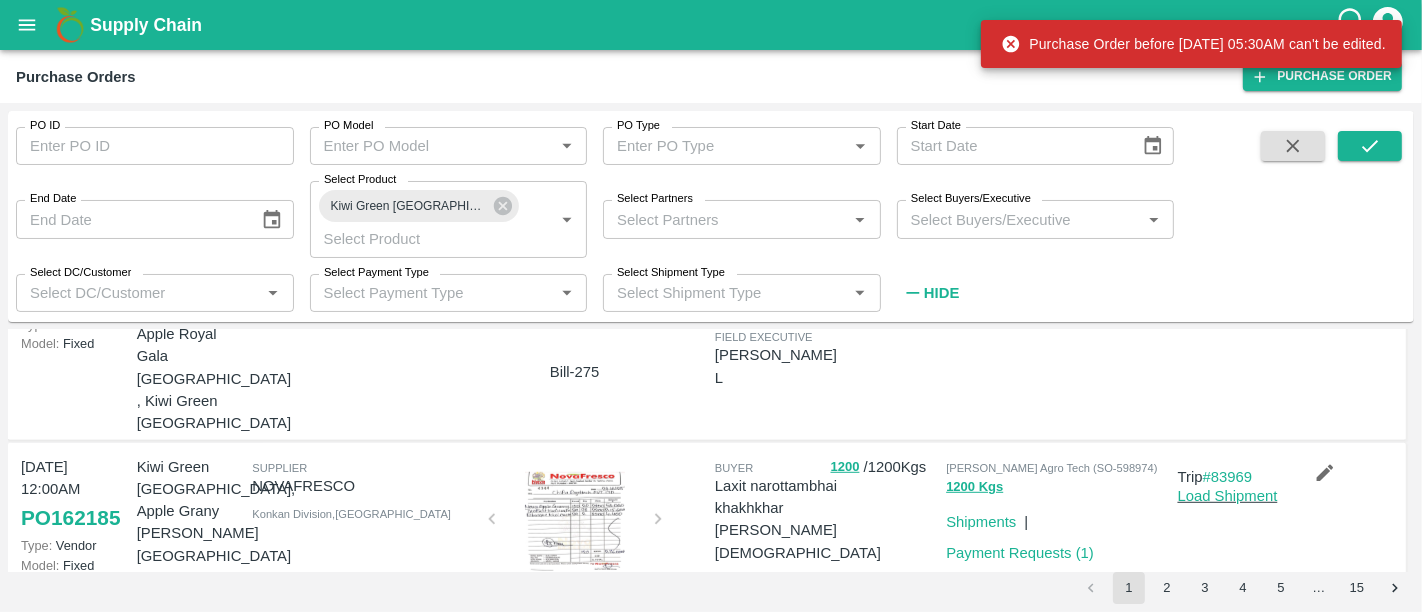 click on "PO  161769" at bounding box center (70, 721) 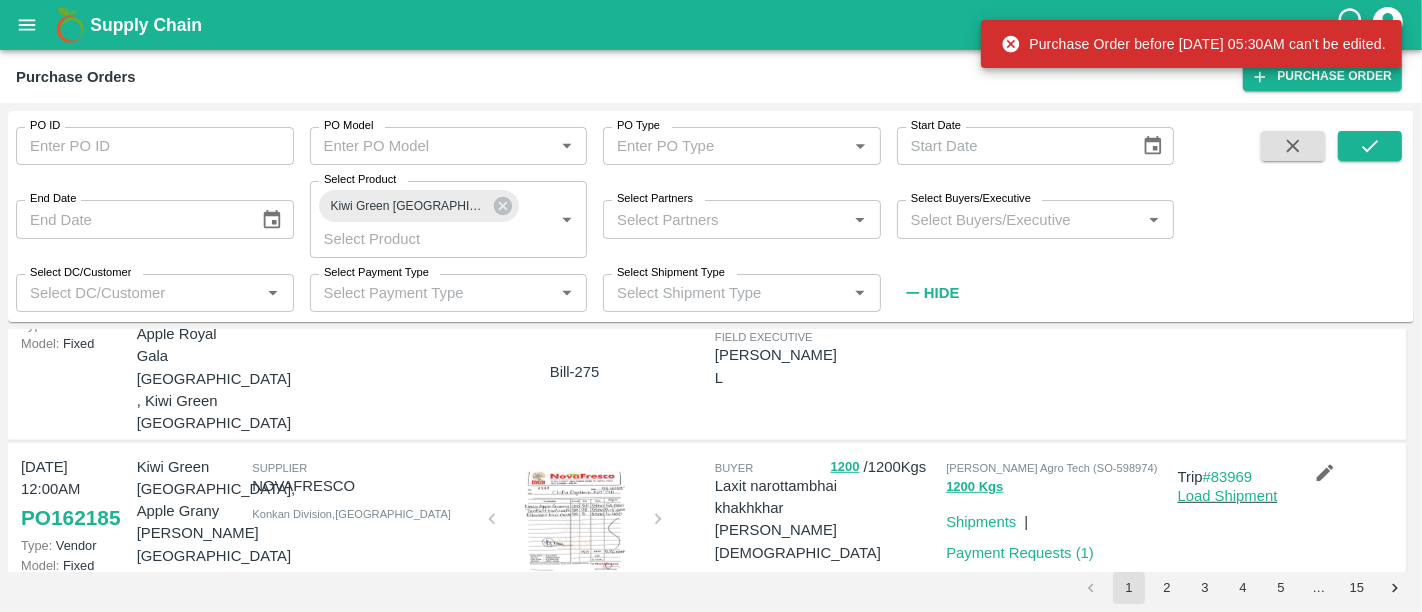 click 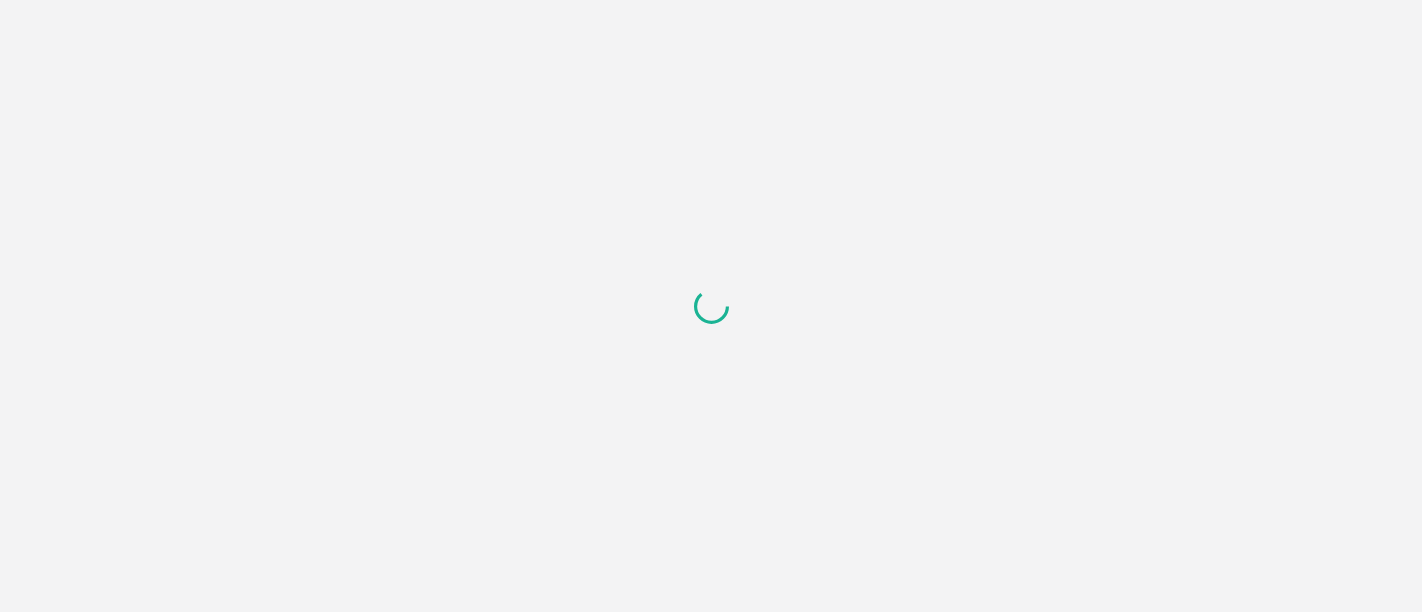 scroll, scrollTop: 0, scrollLeft: 0, axis: both 